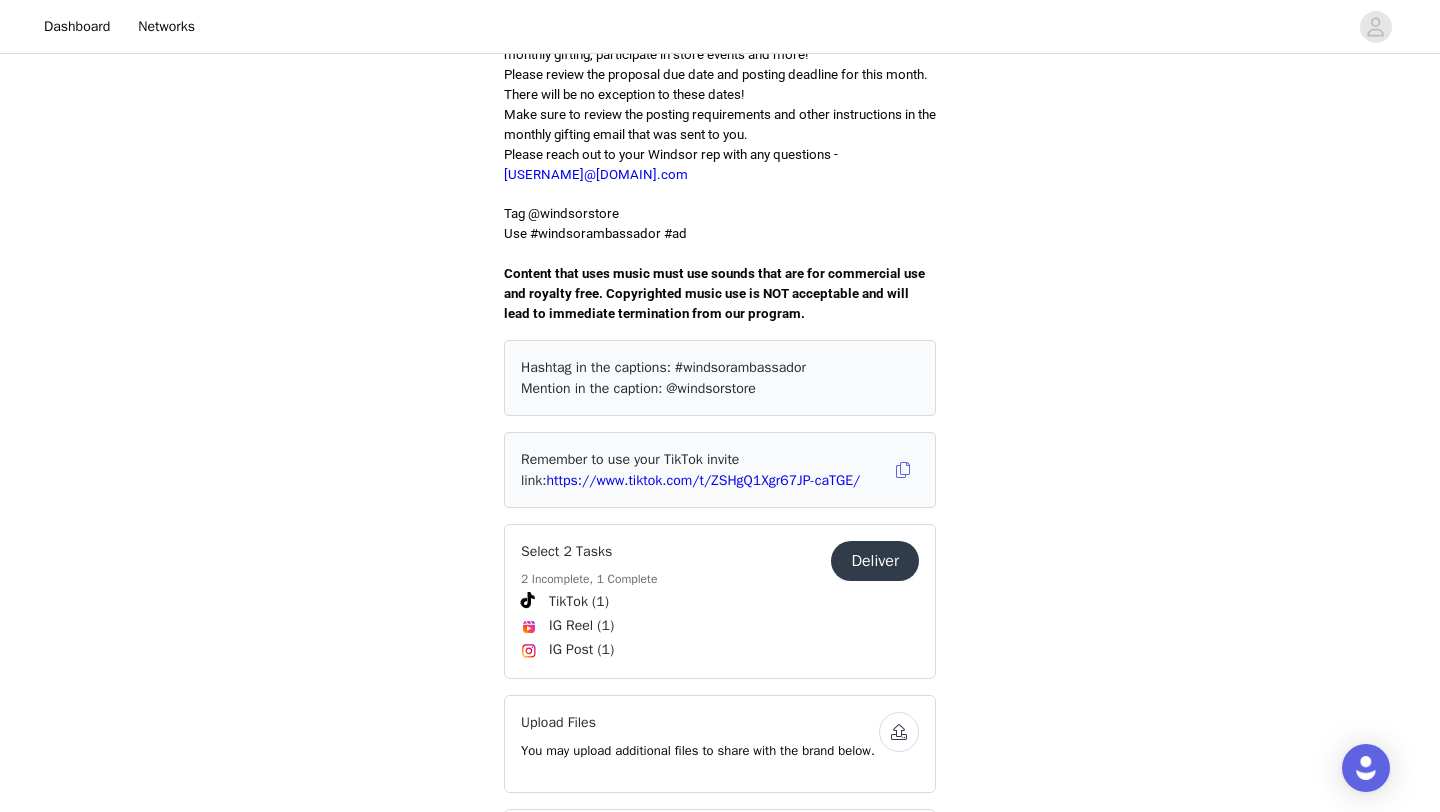 scroll, scrollTop: 571, scrollLeft: 0, axis: vertical 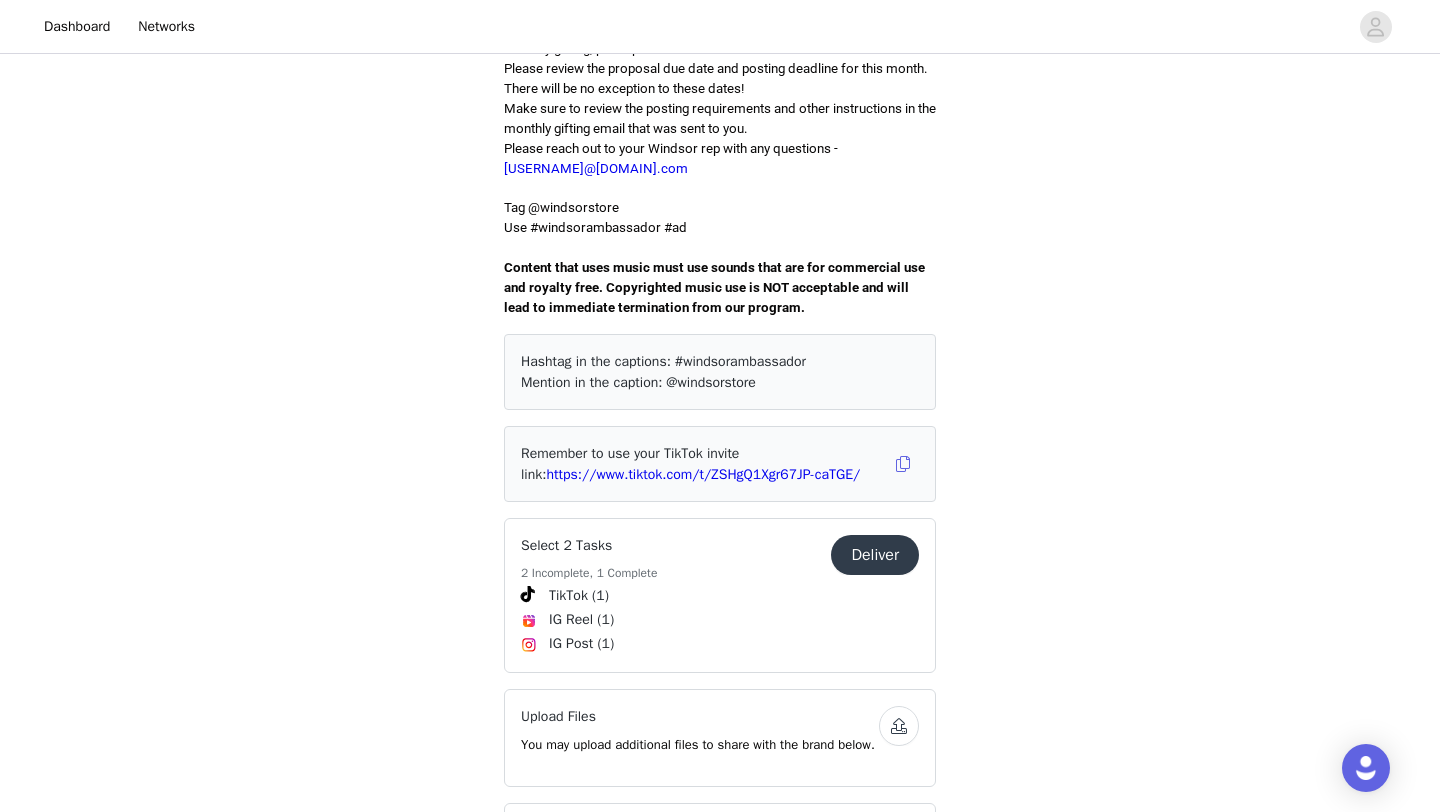 click on "Deliver" at bounding box center (875, 555) 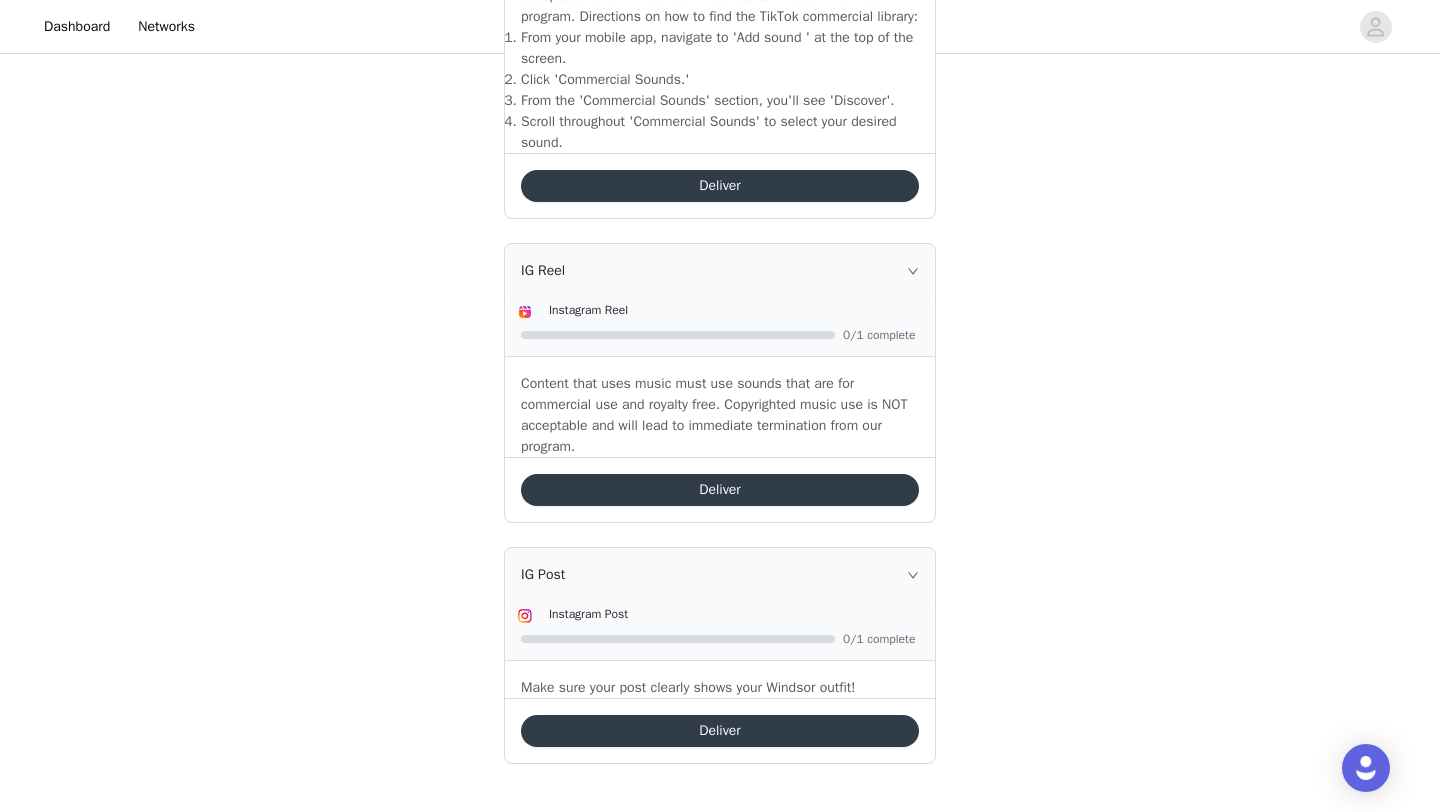 scroll, scrollTop: 846, scrollLeft: 0, axis: vertical 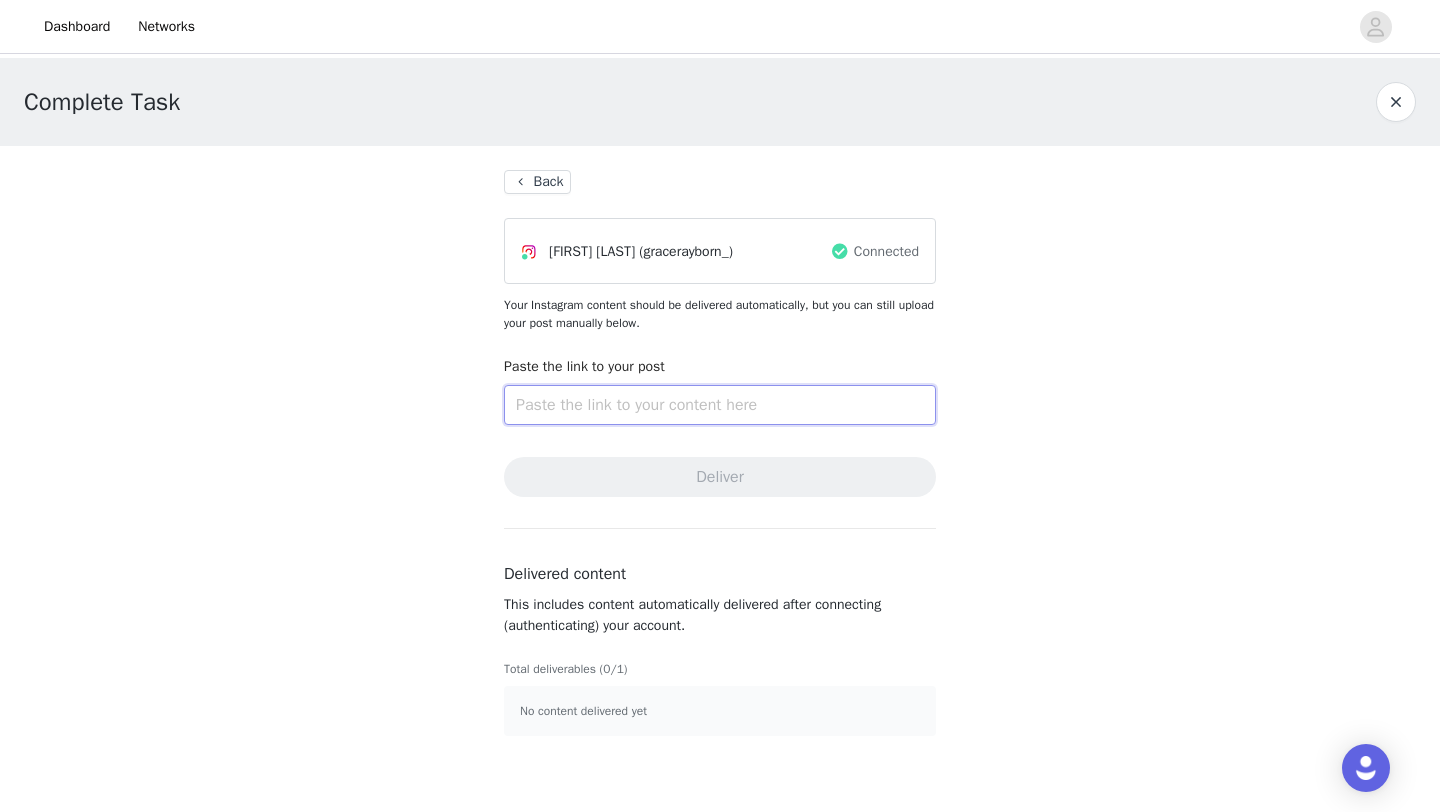 click at bounding box center (720, 405) 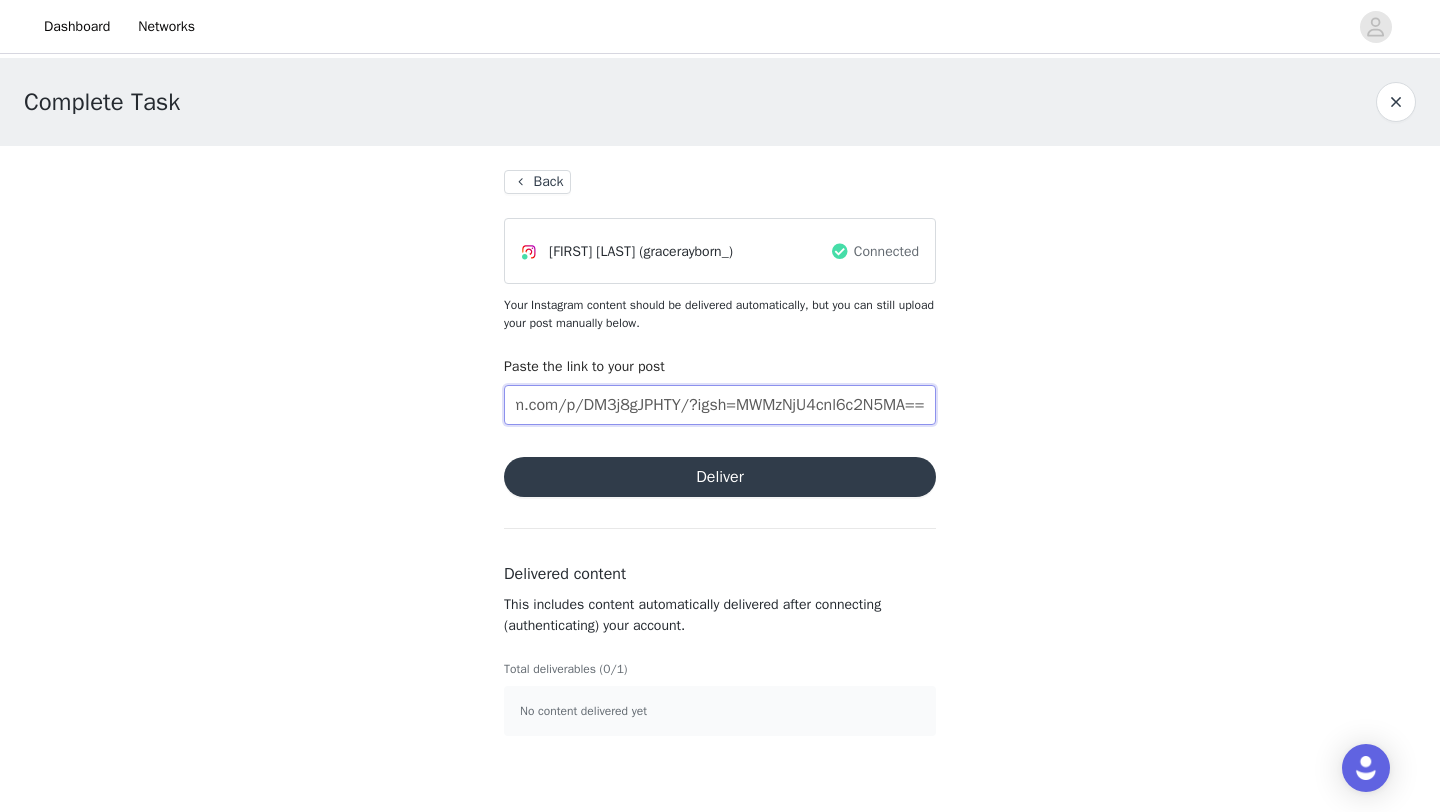 scroll, scrollTop: 0, scrollLeft: 0, axis: both 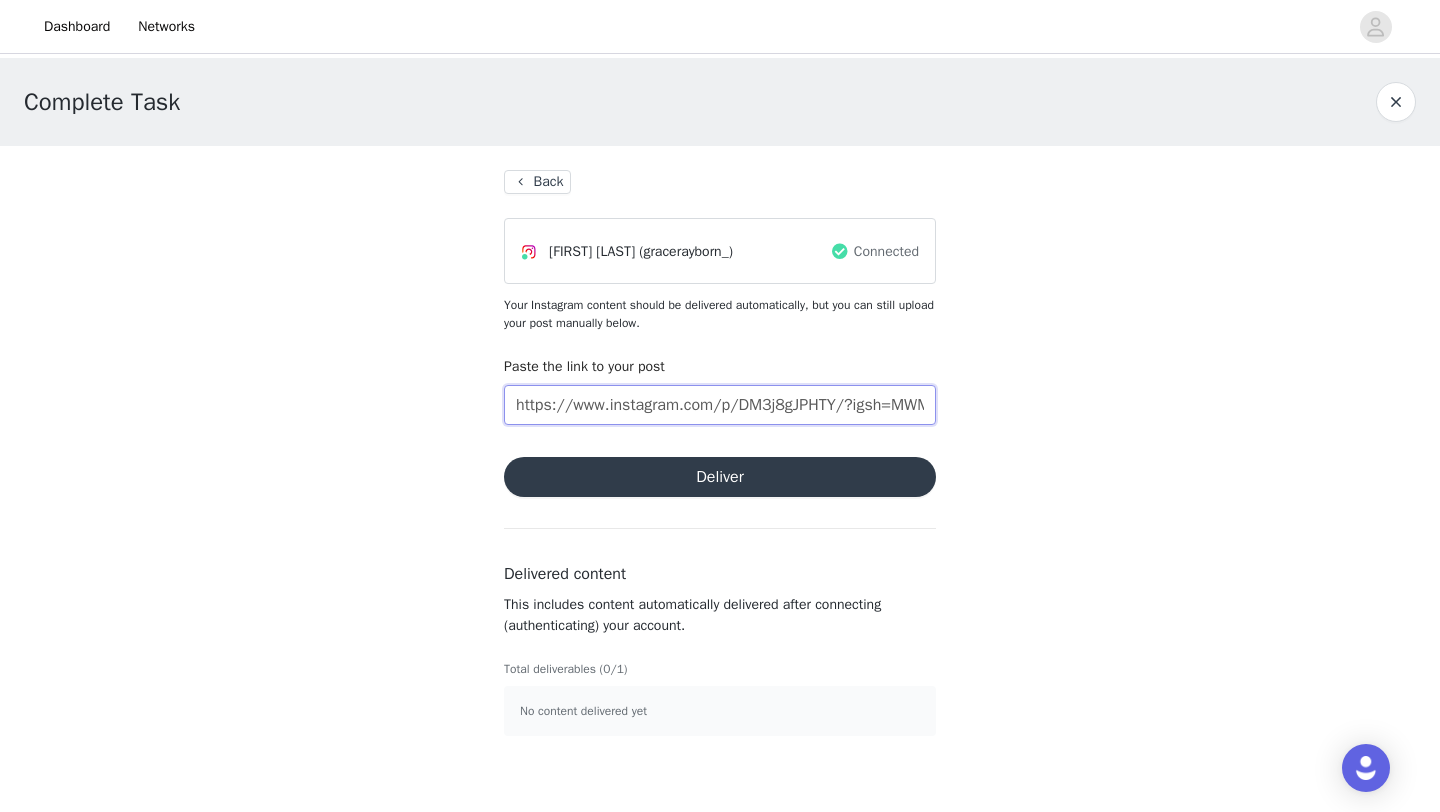 type on "https://www.instagram.com/p/DM3j8gJPHTY/?igsh=MWMzNjU4cnl6c2N5MA==" 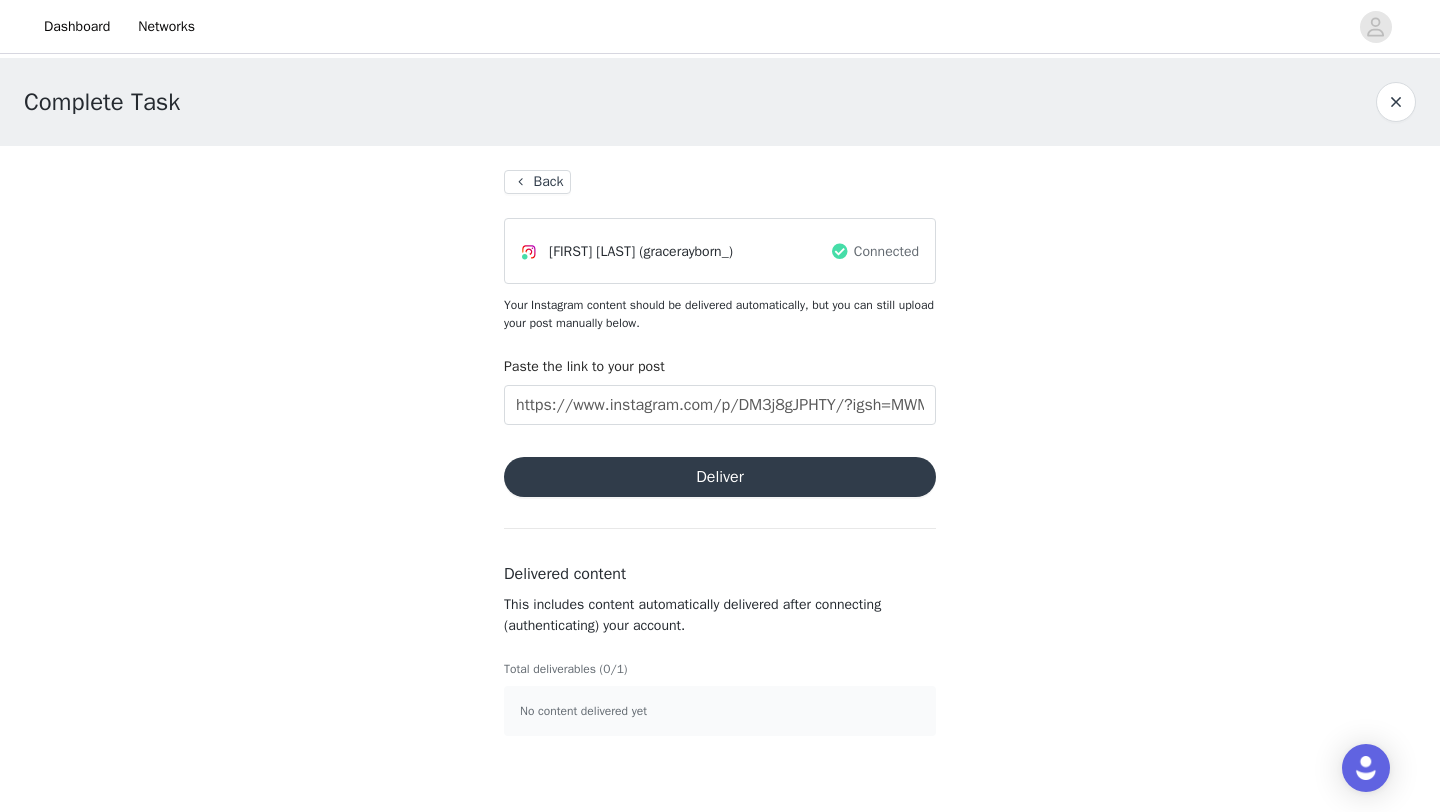 click on "Deliver" at bounding box center [720, 477] 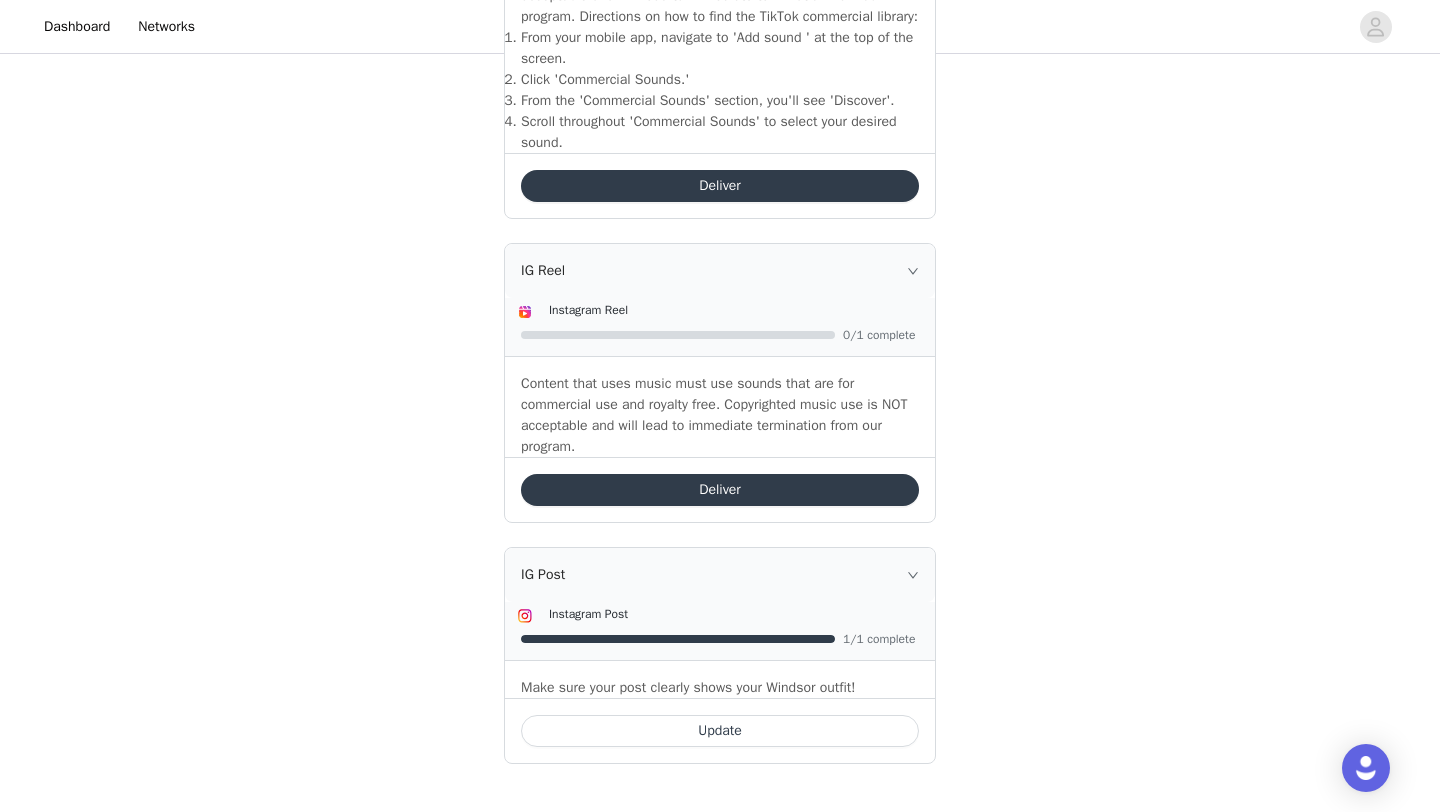 scroll, scrollTop: 833, scrollLeft: 0, axis: vertical 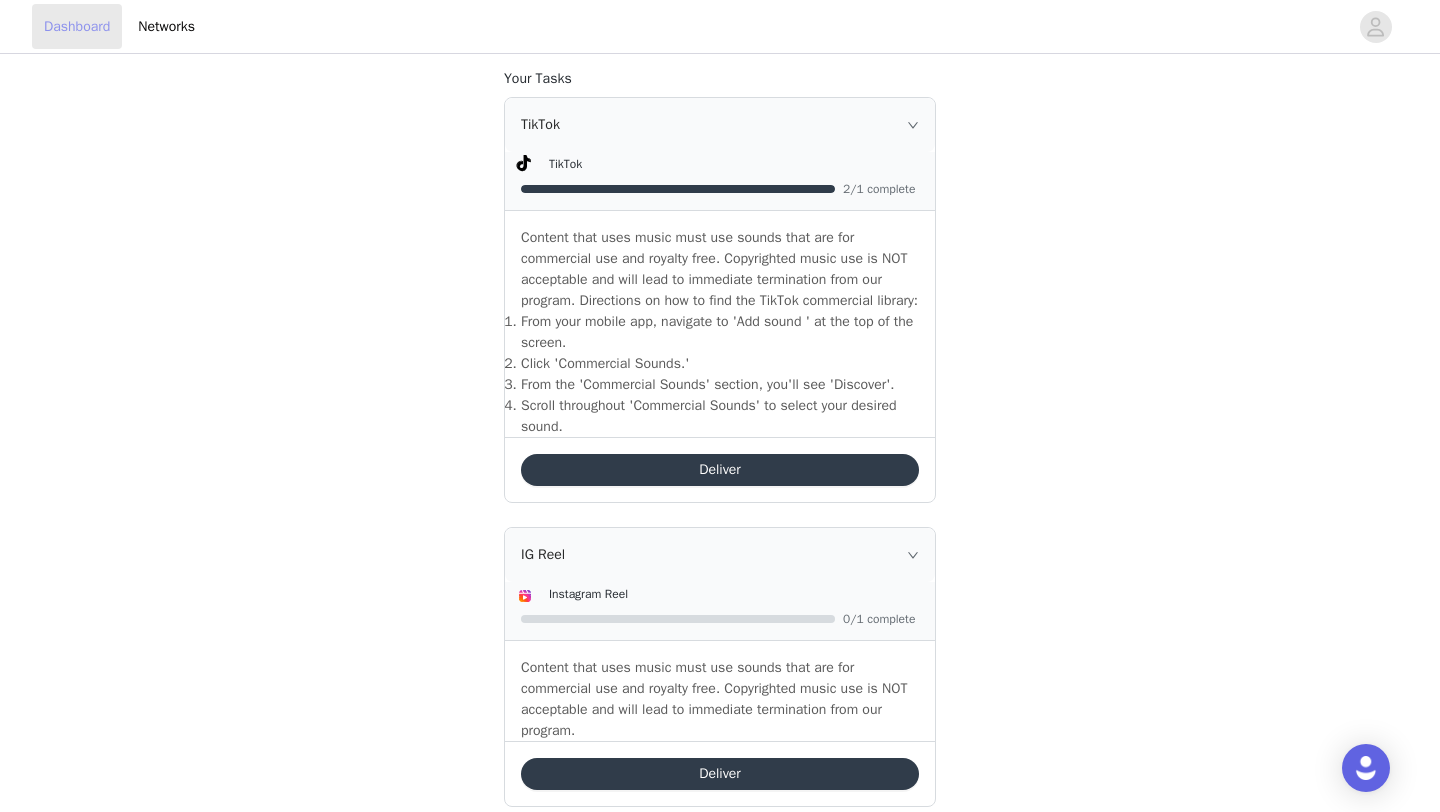 click on "Dashboard" at bounding box center (77, 26) 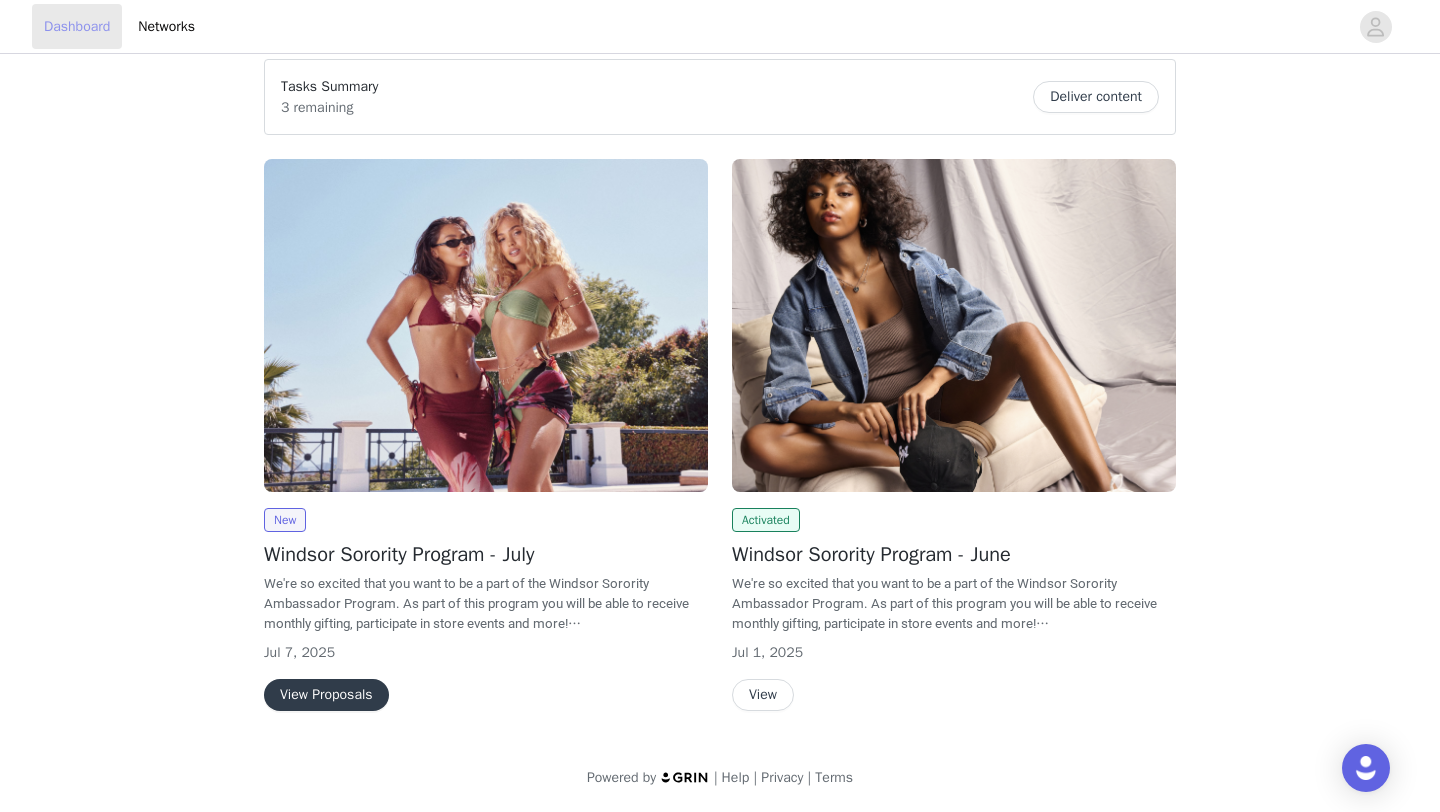 scroll, scrollTop: 0, scrollLeft: 0, axis: both 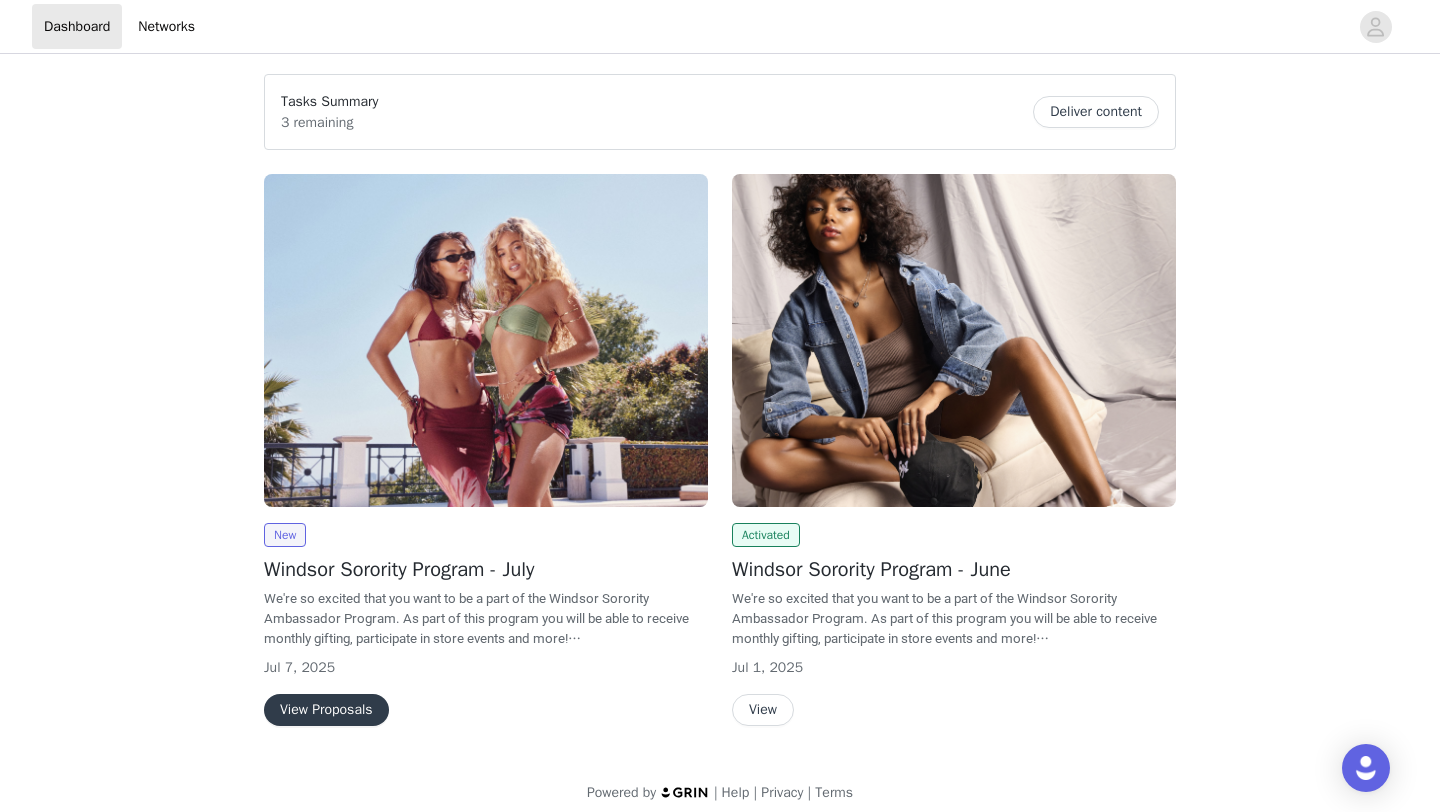 click on "Deliver content" at bounding box center [1096, 112] 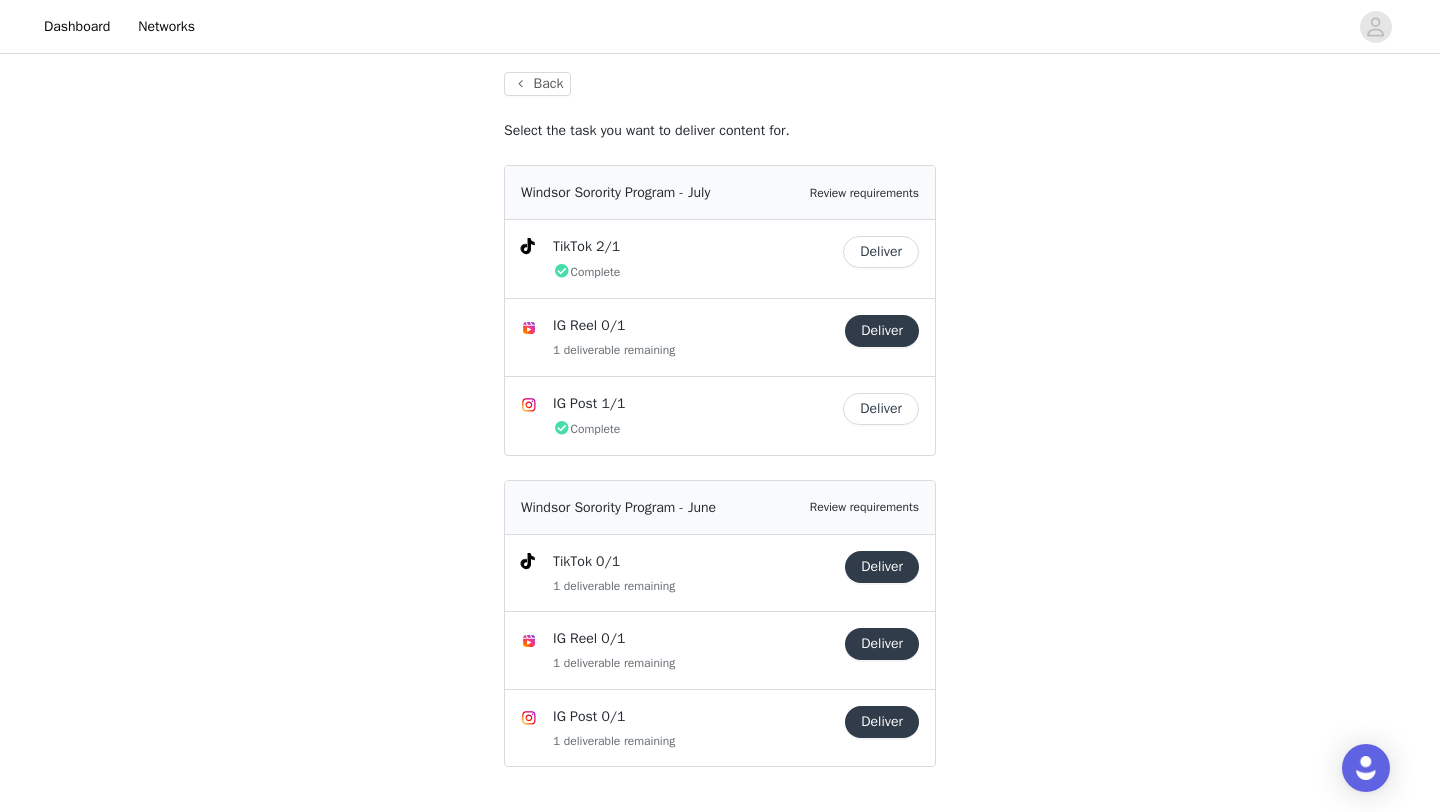 scroll, scrollTop: 101, scrollLeft: 0, axis: vertical 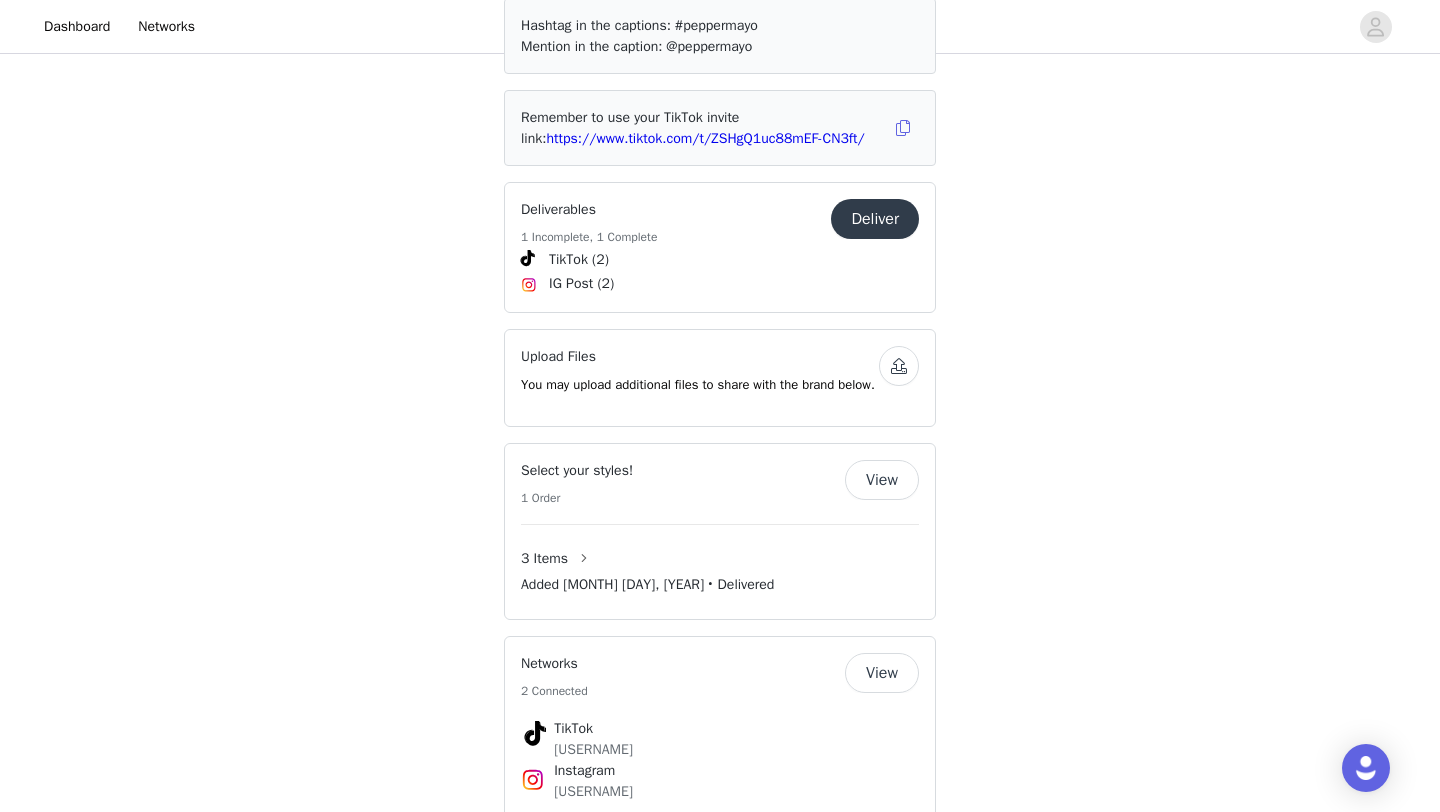click on "Deliver" at bounding box center (875, 219) 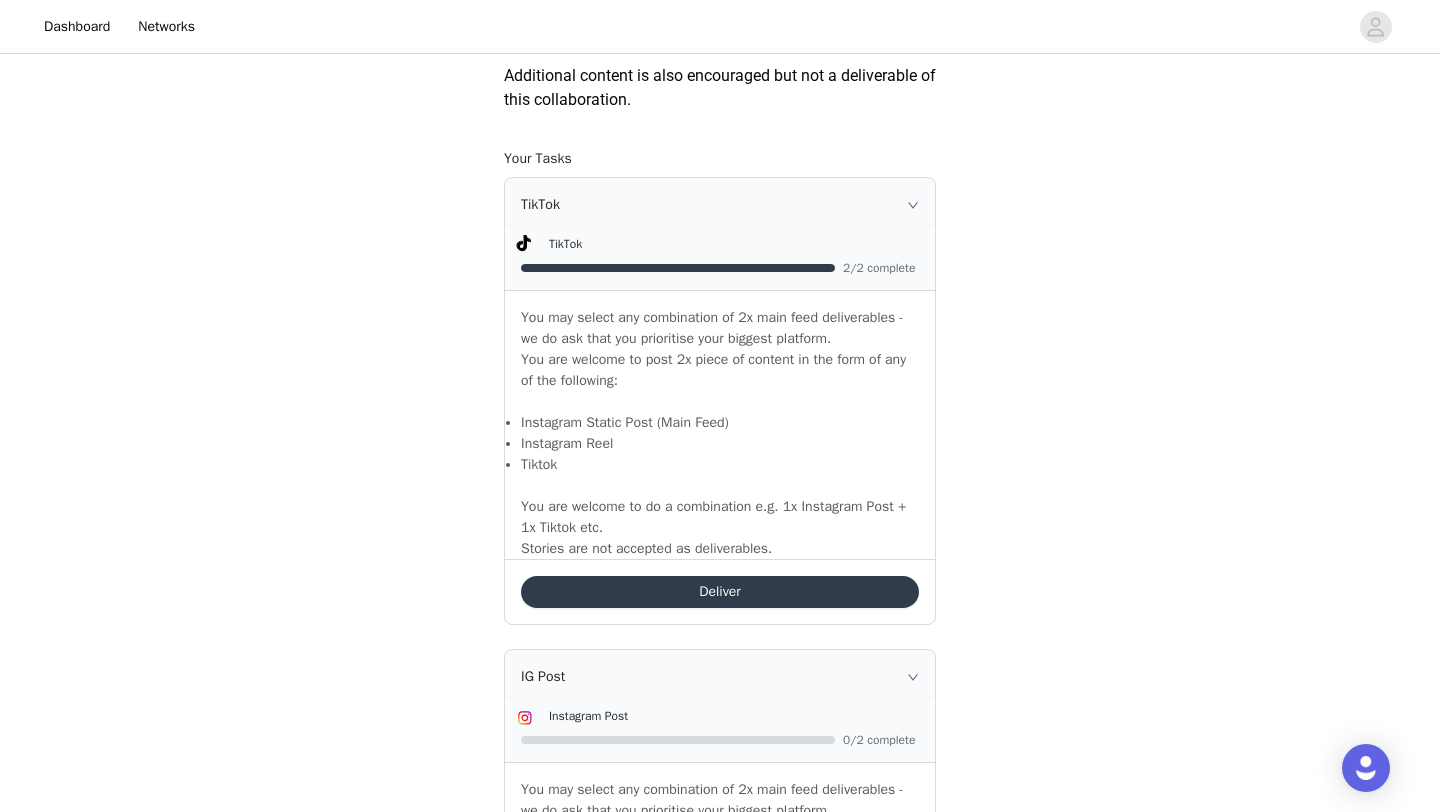 scroll, scrollTop: 1214, scrollLeft: 0, axis: vertical 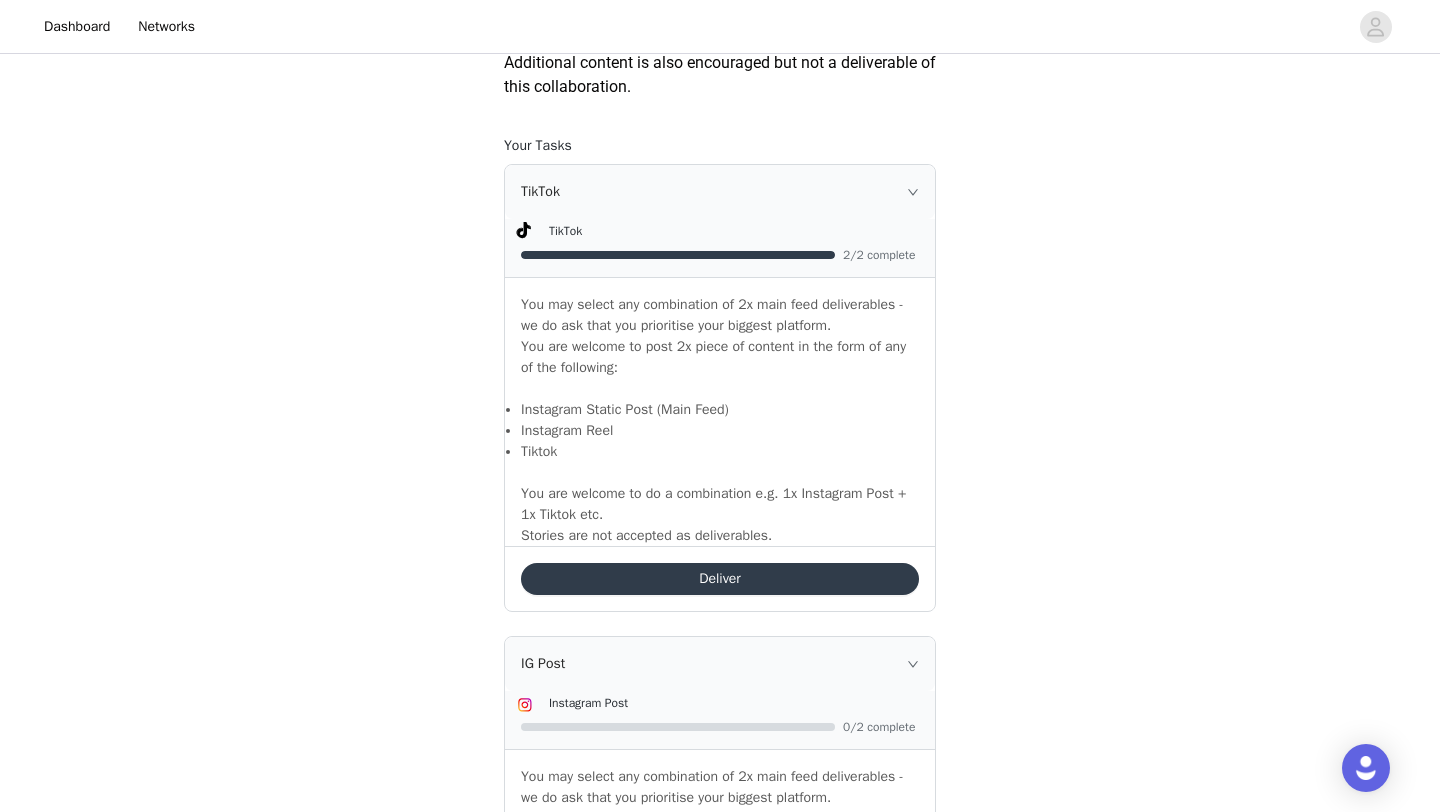 click on "Deliver" at bounding box center [720, 579] 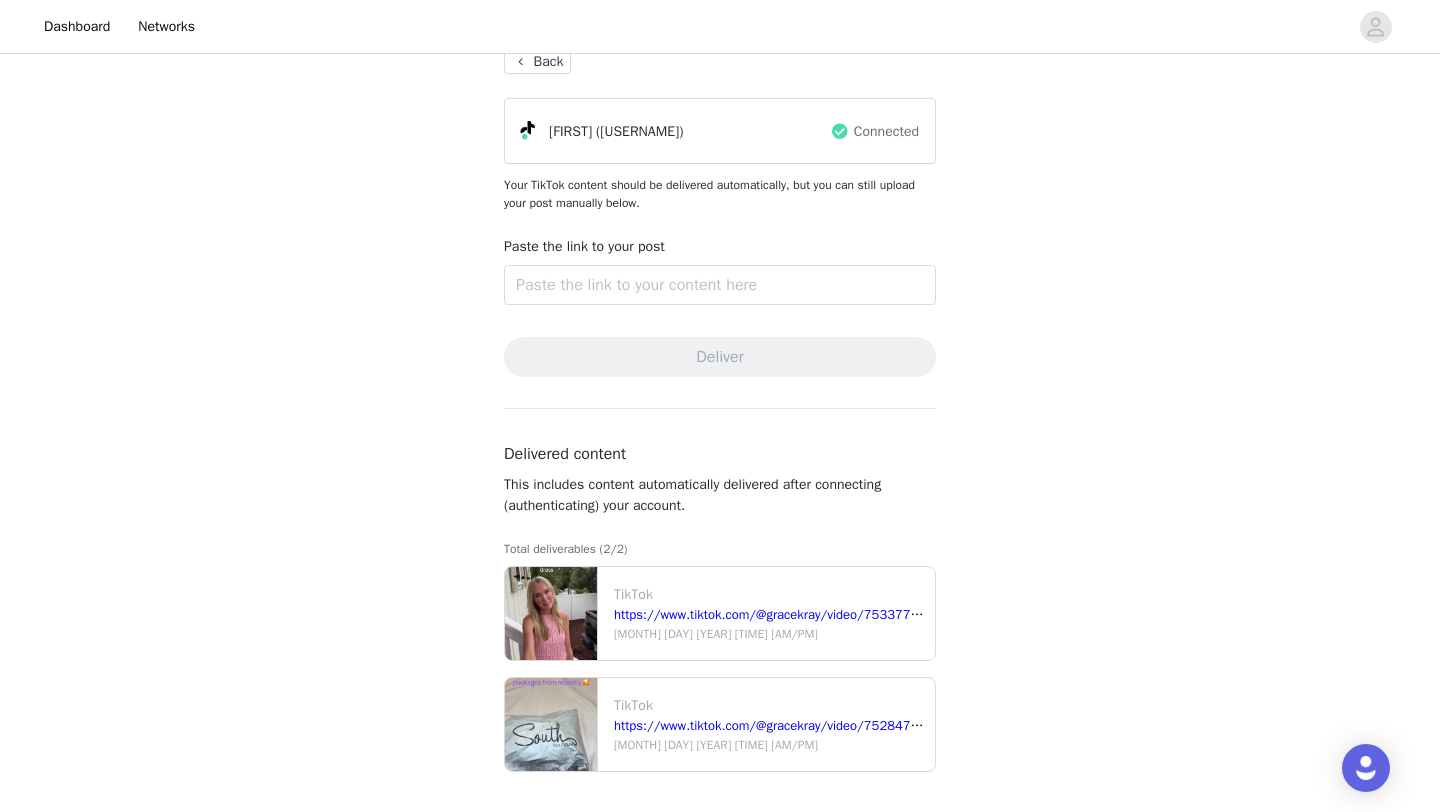 scroll, scrollTop: 0, scrollLeft: 0, axis: both 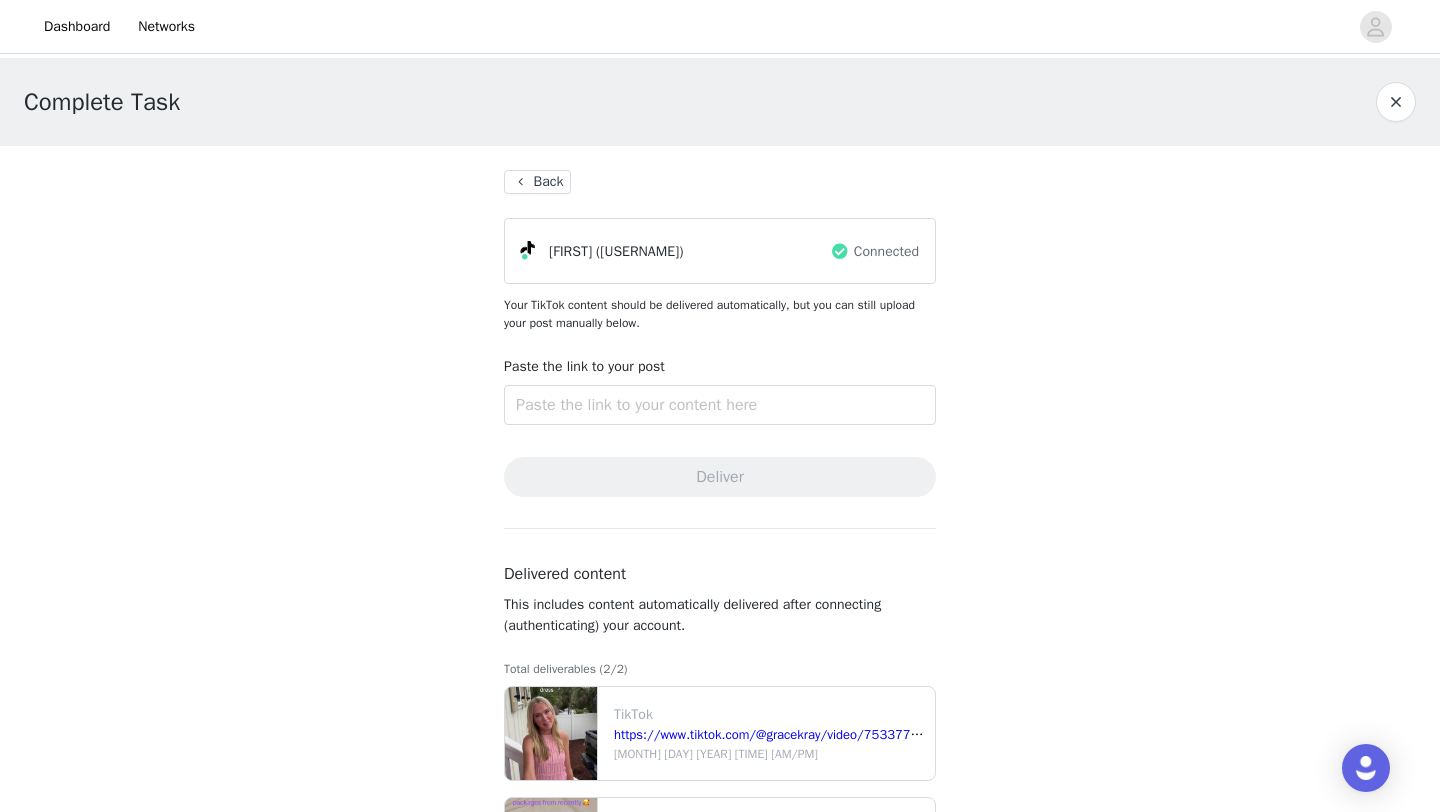 click at bounding box center [1396, 102] 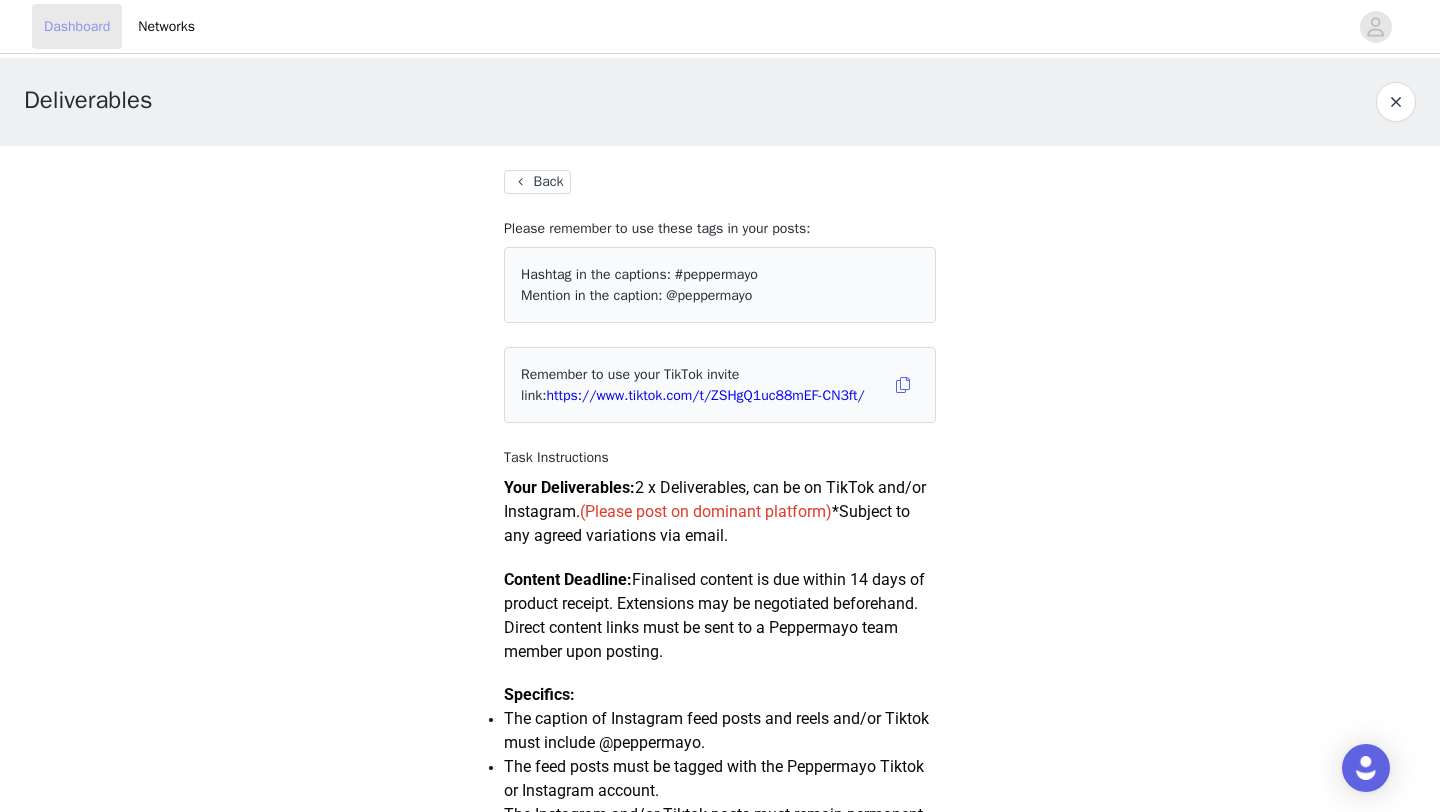 click on "Dashboard" at bounding box center (77, 26) 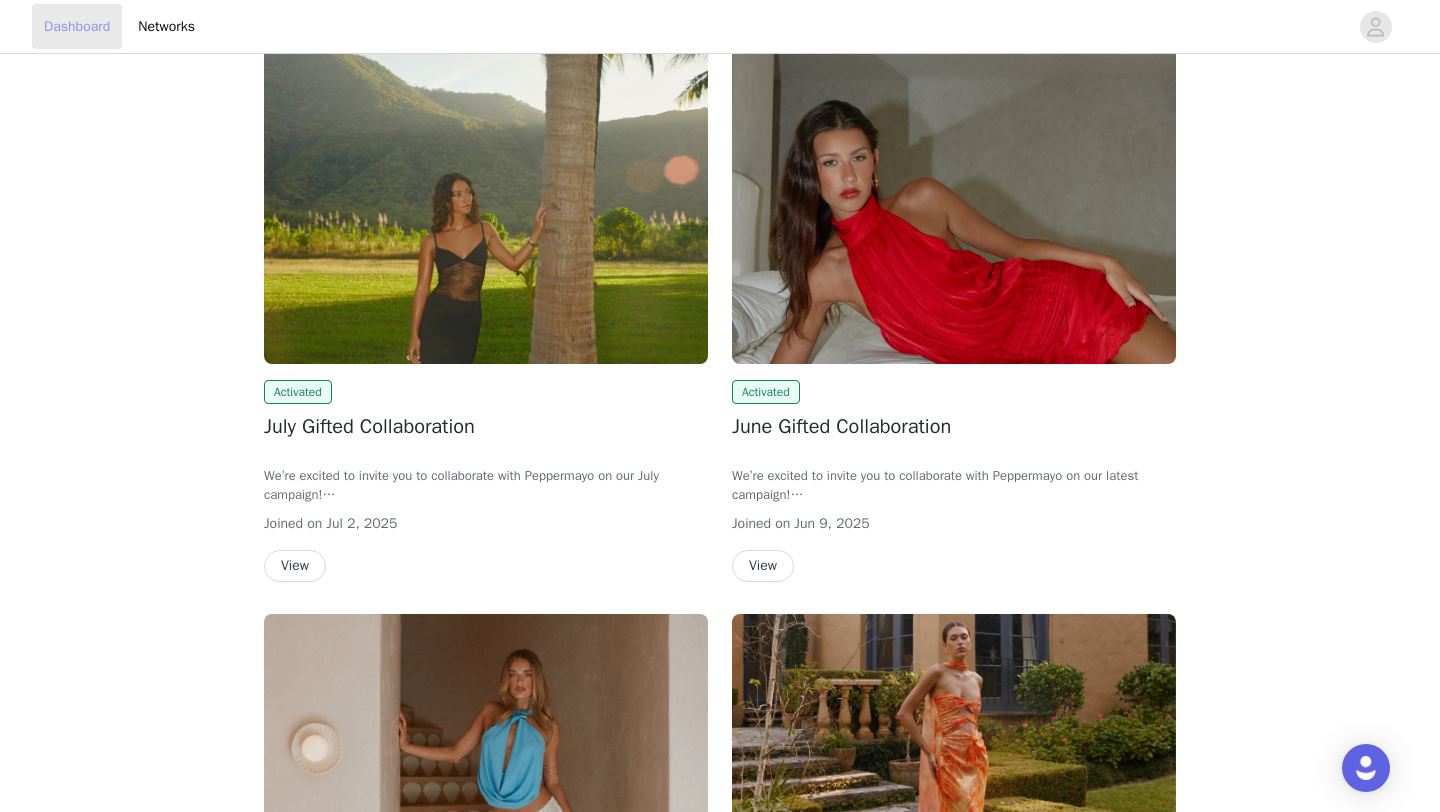scroll, scrollTop: 0, scrollLeft: 0, axis: both 